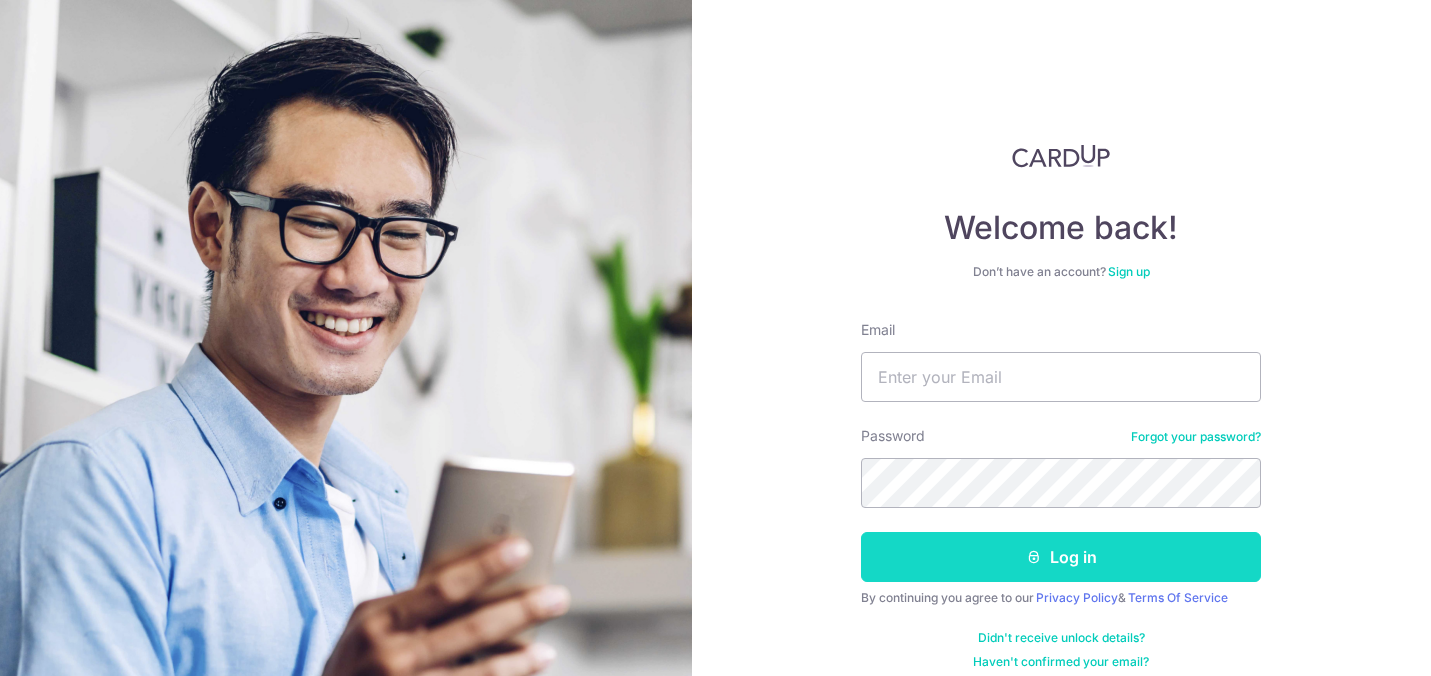 scroll, scrollTop: 0, scrollLeft: 0, axis: both 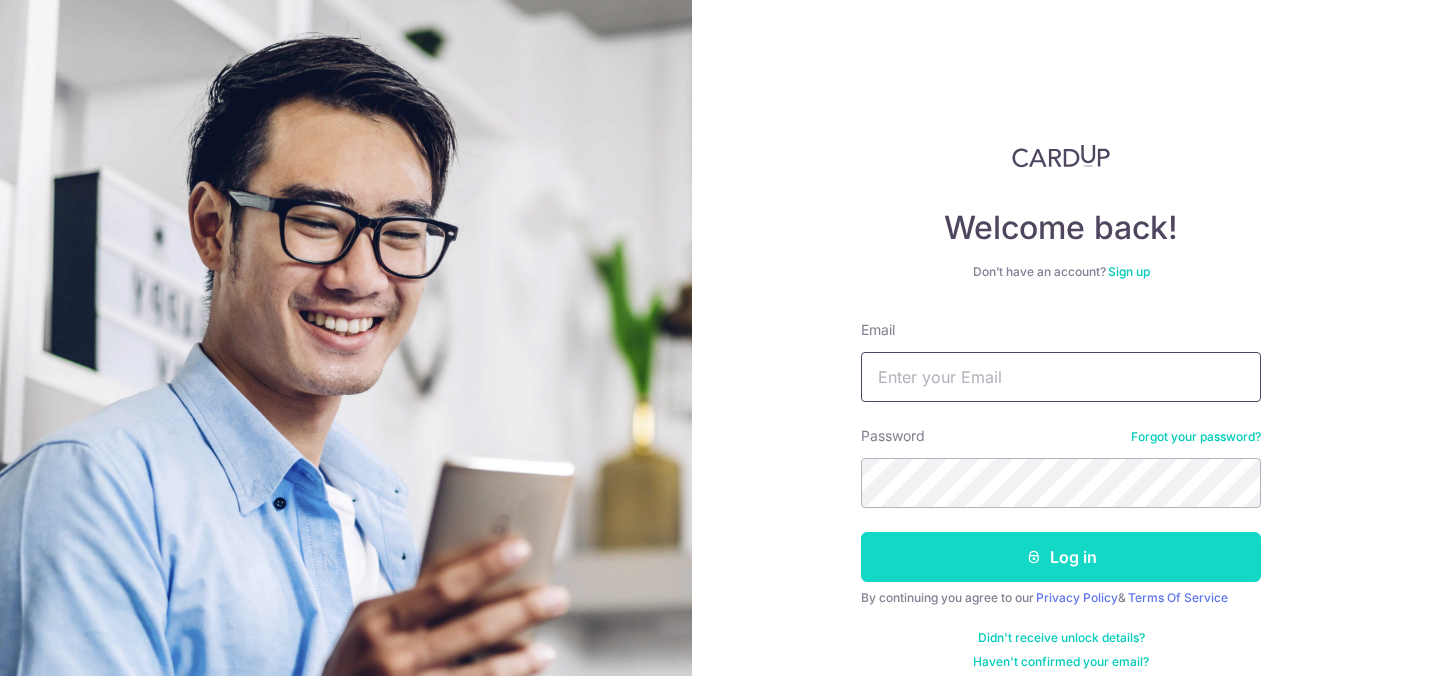 type on "[EMAIL]" 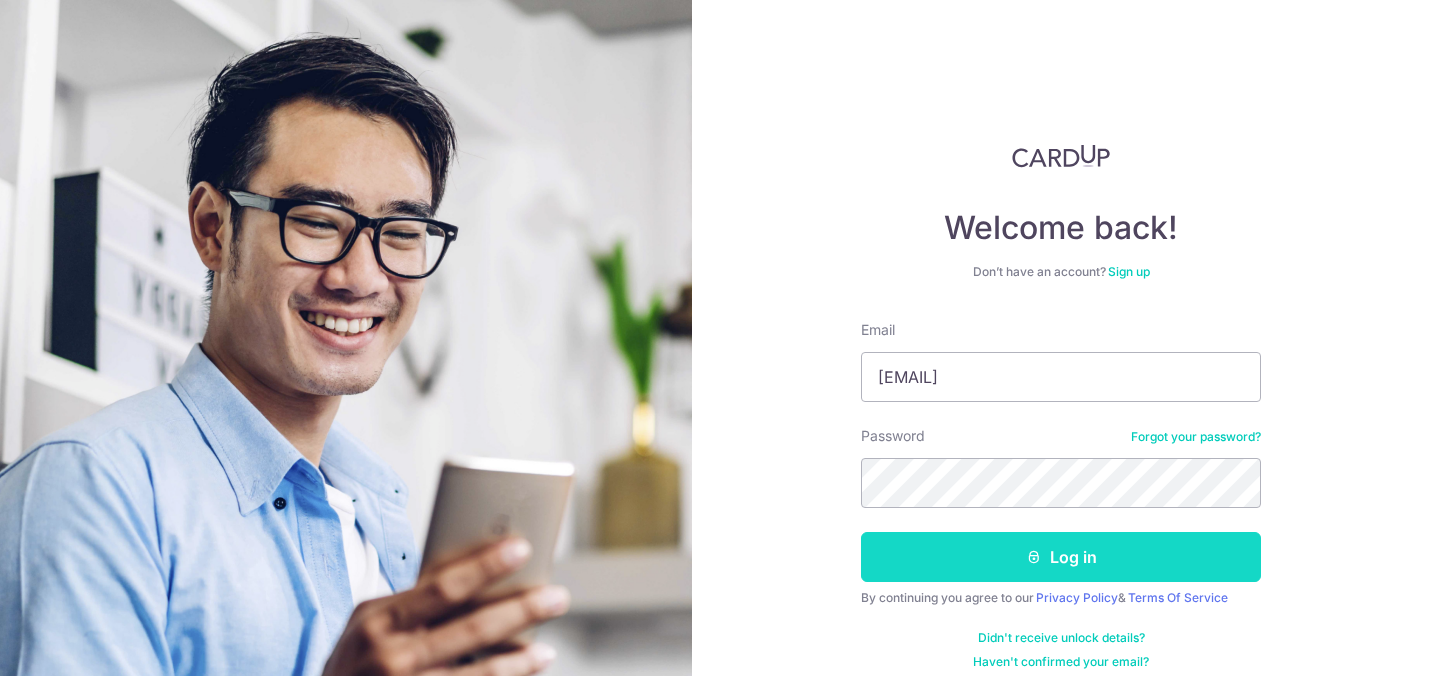 click on "Log in" at bounding box center [1061, 557] 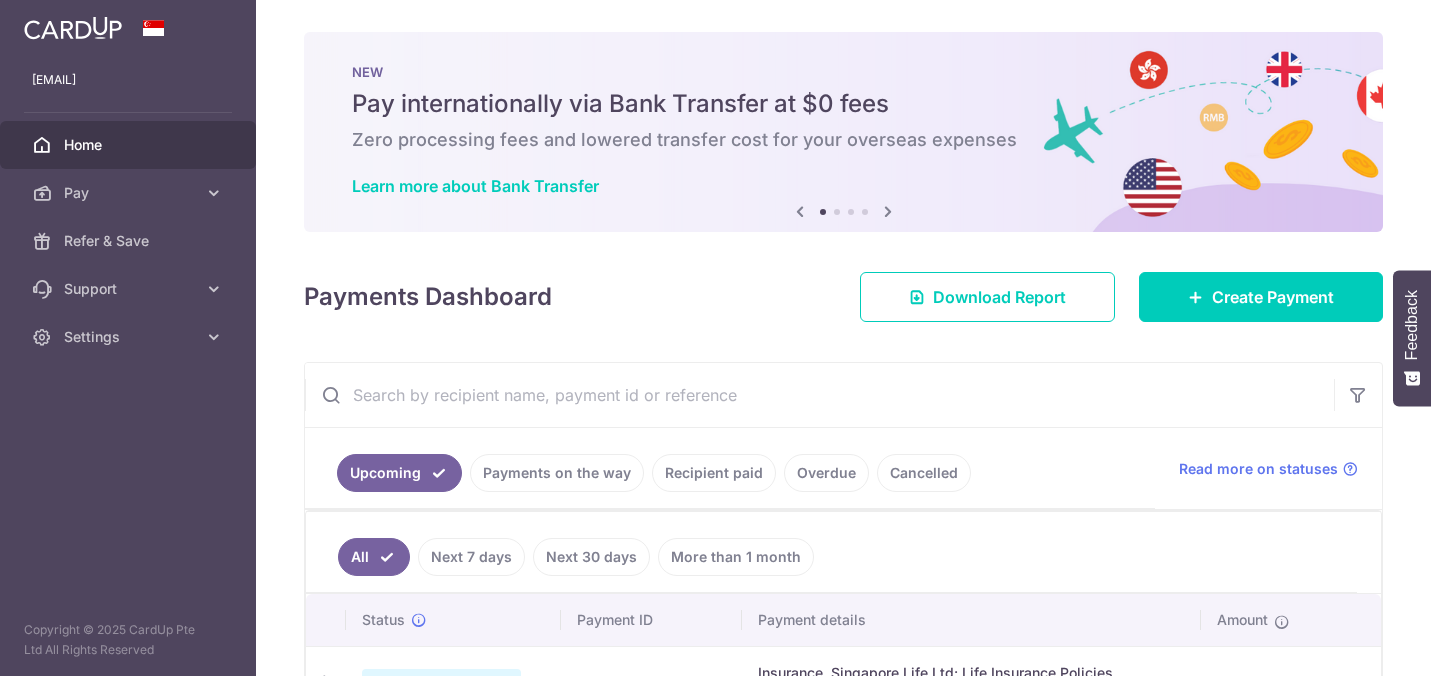 scroll, scrollTop: 0, scrollLeft: 0, axis: both 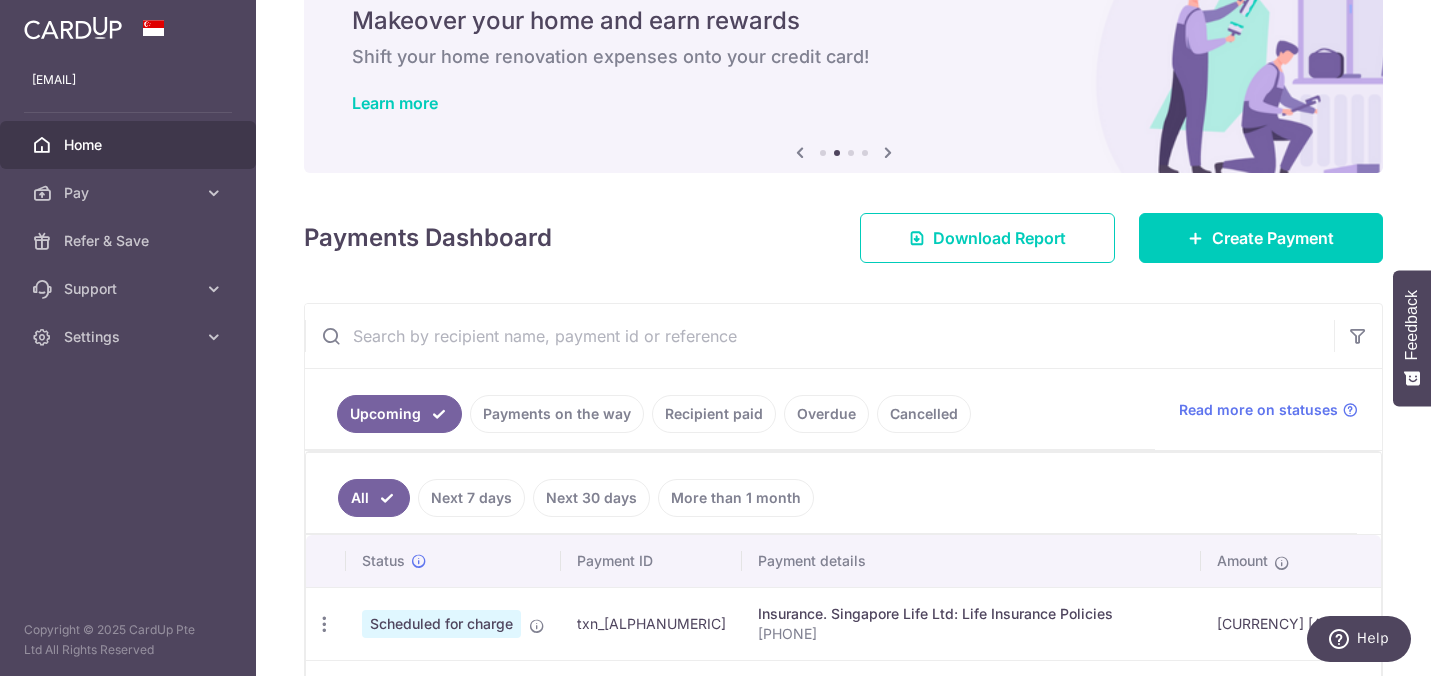 click on "Overdue" at bounding box center (822, 414) 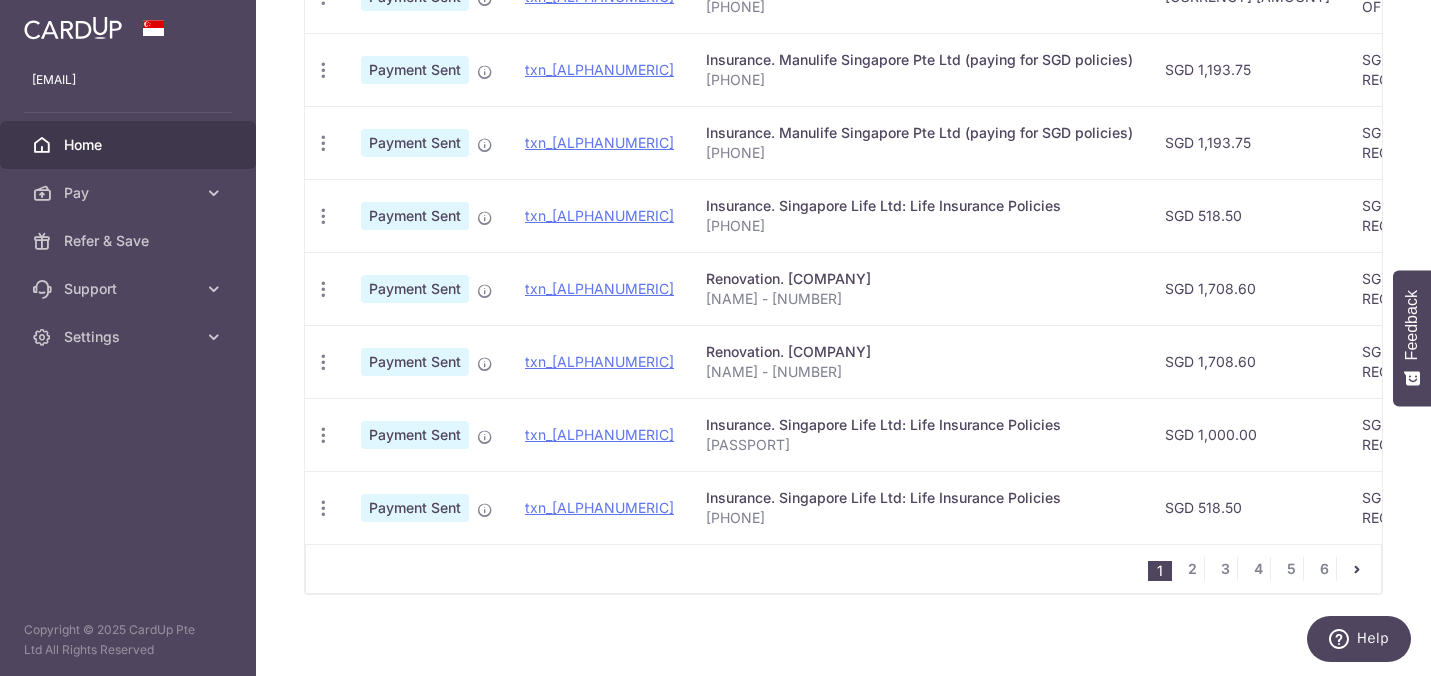 scroll, scrollTop: 785, scrollLeft: 0, axis: vertical 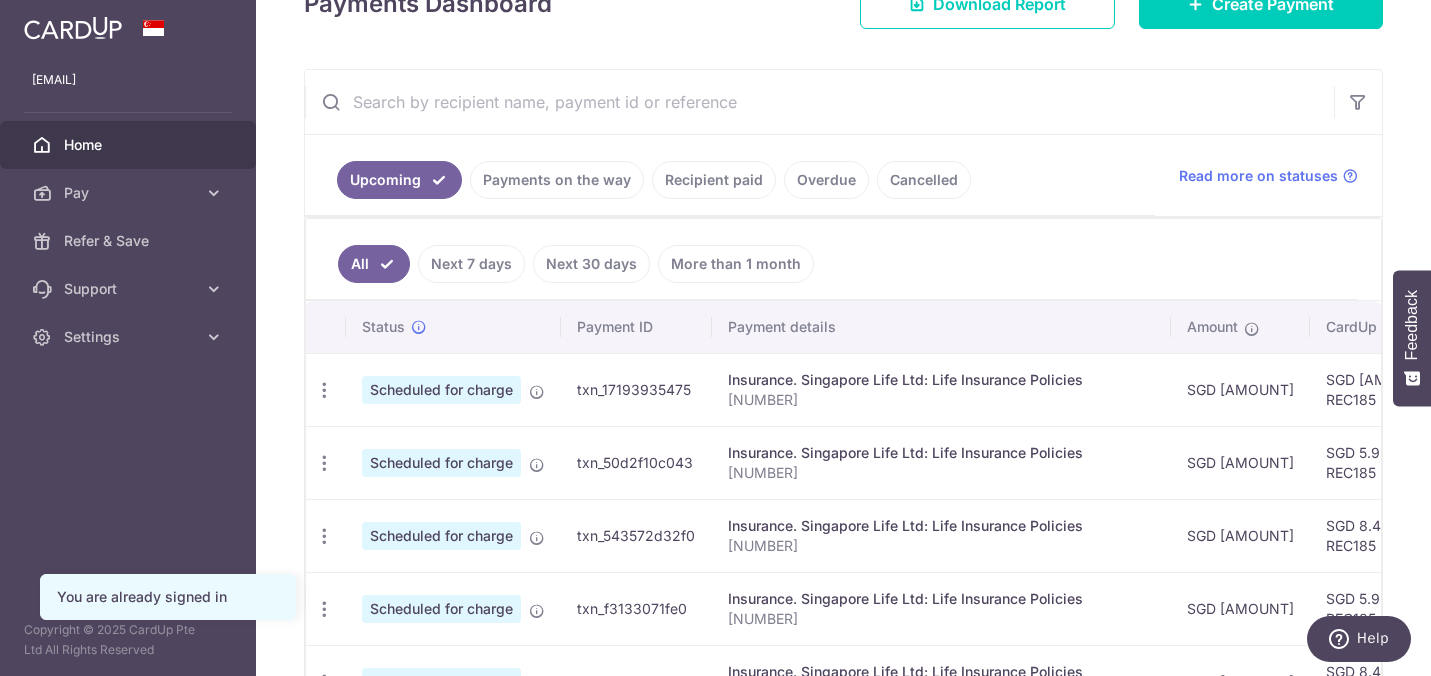 click on "Payments on the way" at bounding box center [557, 180] 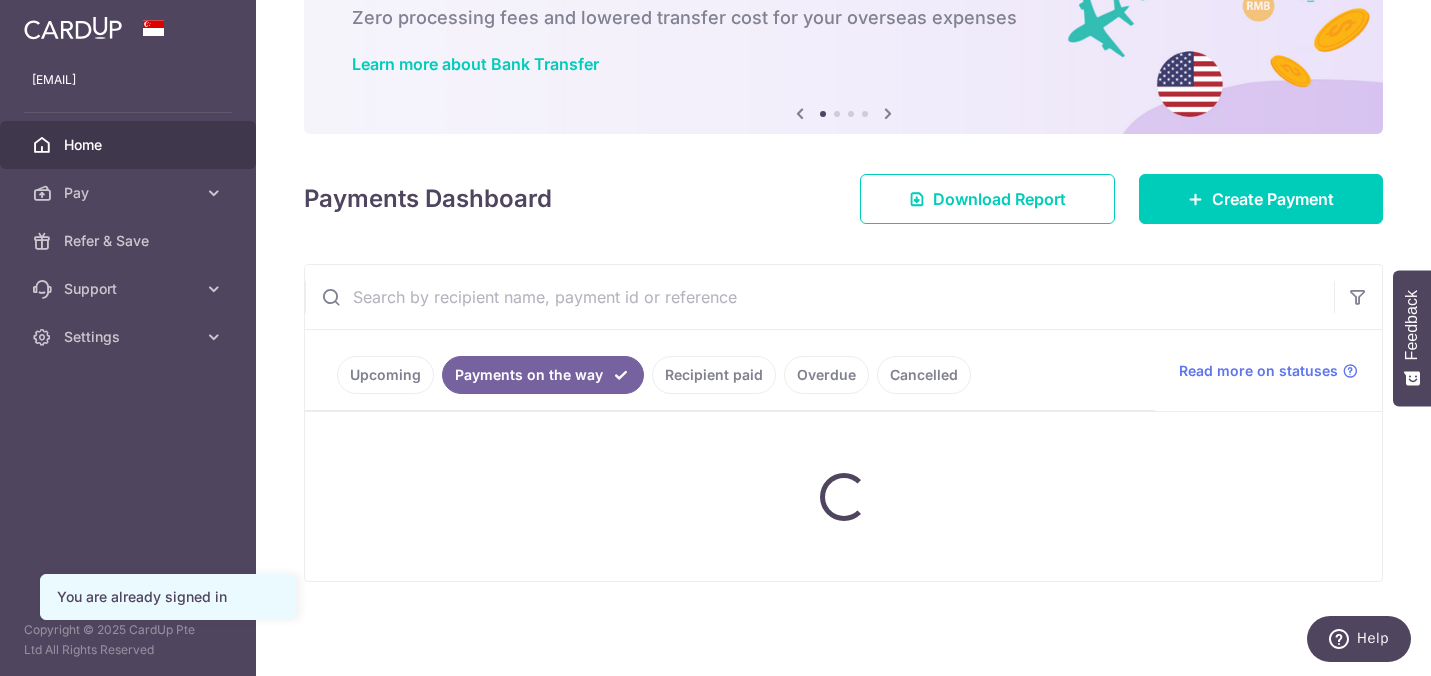 scroll, scrollTop: 80, scrollLeft: 0, axis: vertical 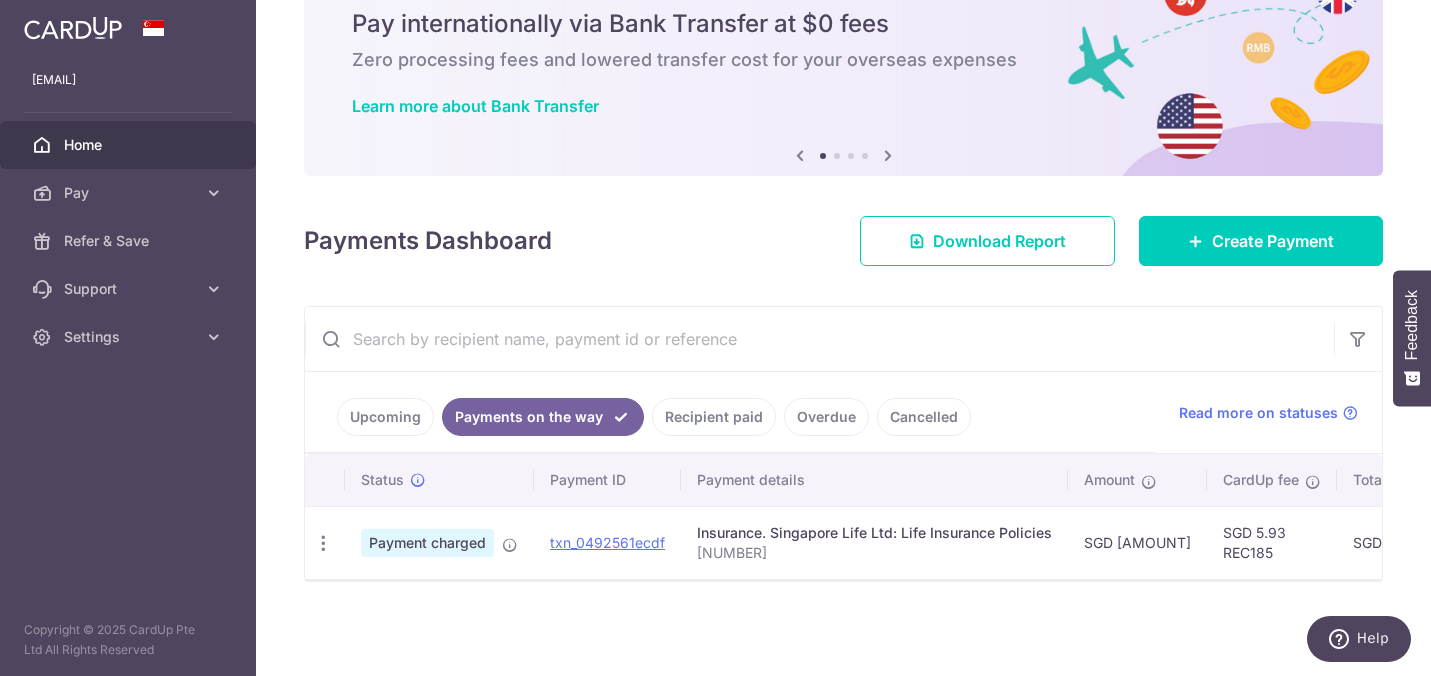 click on "Recipient paid" at bounding box center (714, 417) 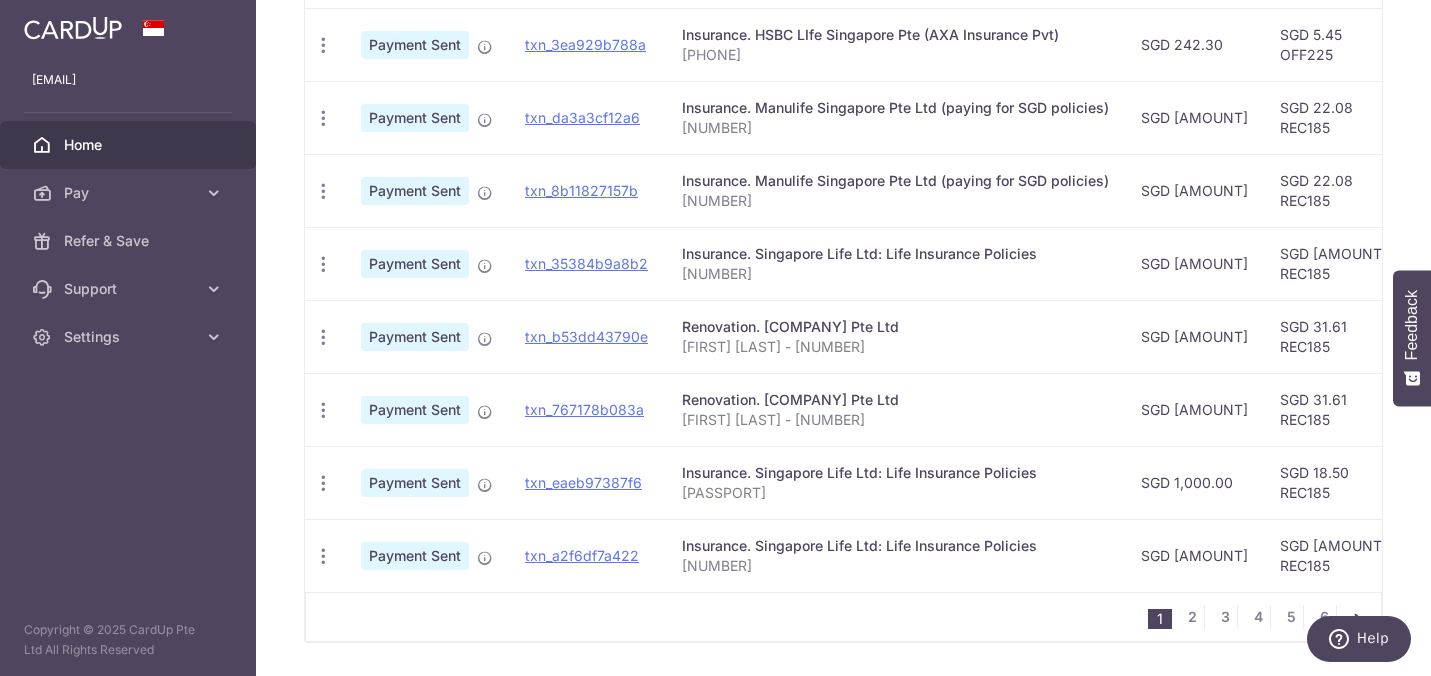 scroll, scrollTop: 785, scrollLeft: 0, axis: vertical 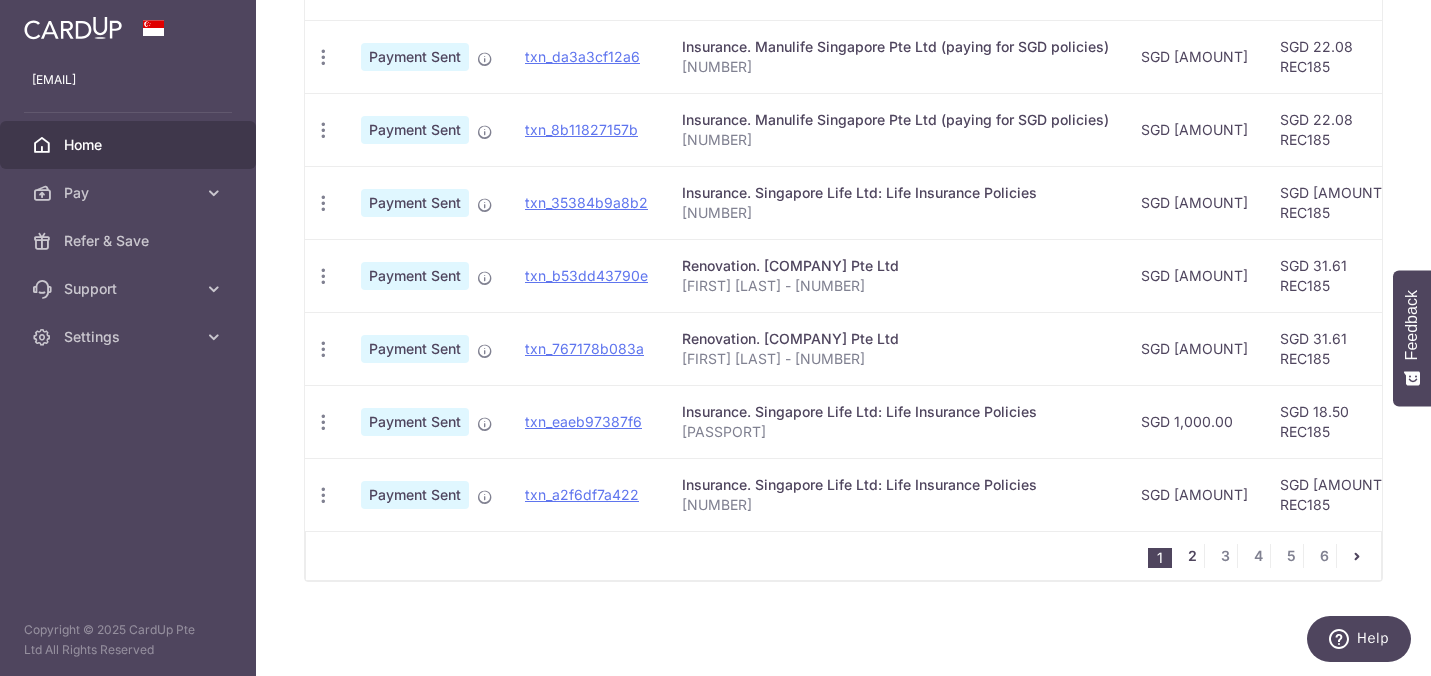 click on "2" at bounding box center [1192, 556] 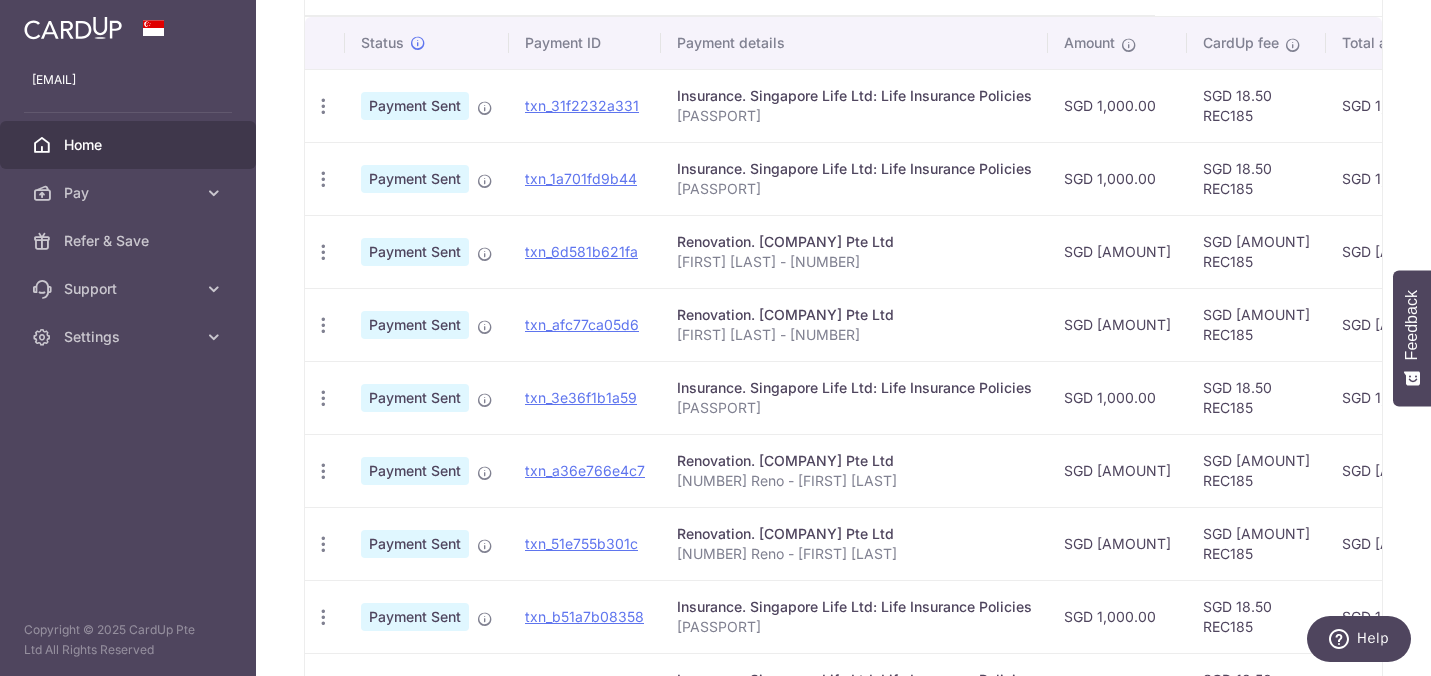 scroll, scrollTop: 533, scrollLeft: 0, axis: vertical 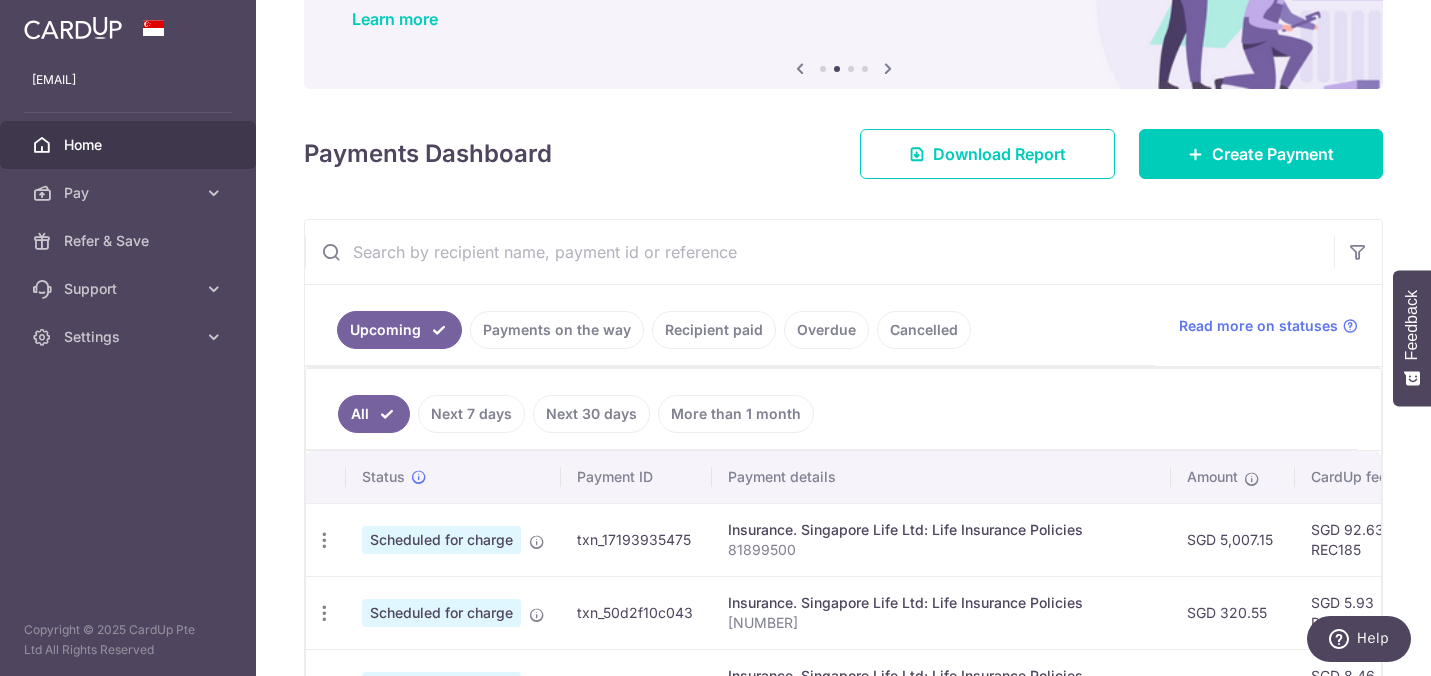 click on "Recipient paid" at bounding box center [714, 330] 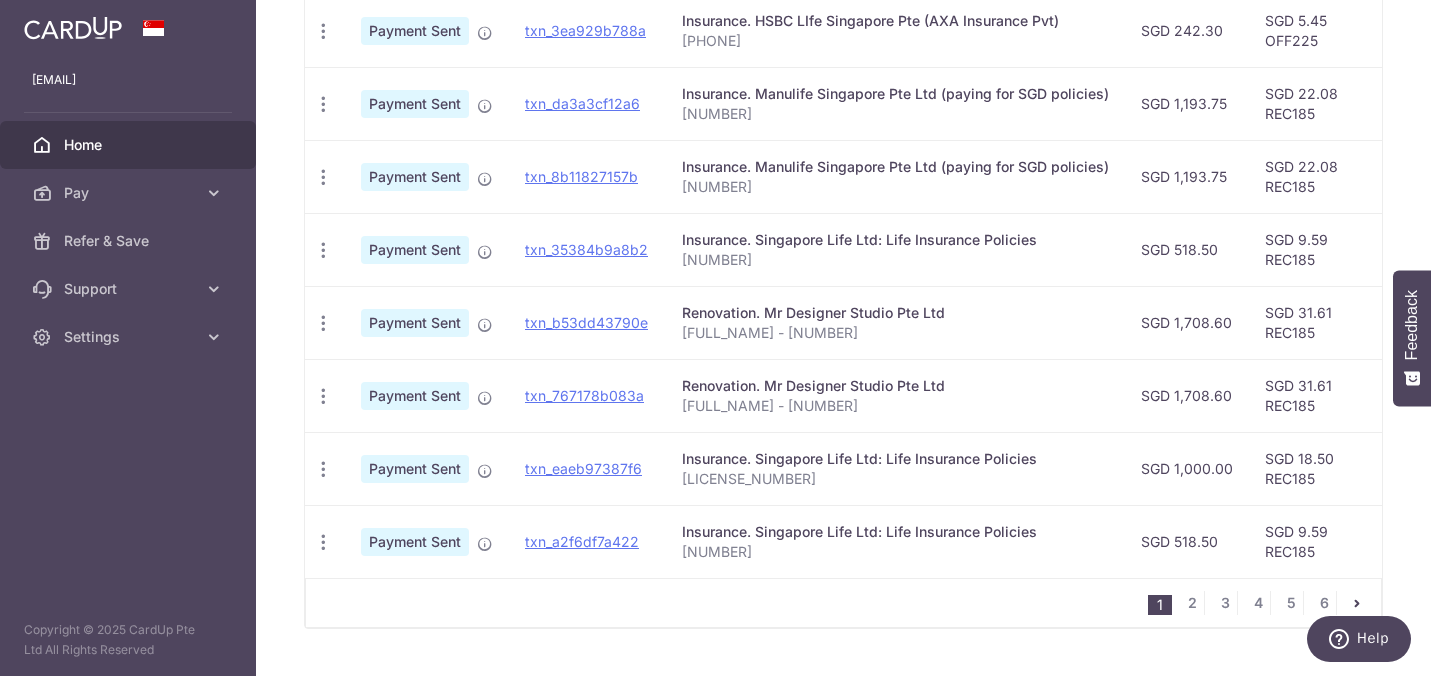 scroll, scrollTop: 785, scrollLeft: 0, axis: vertical 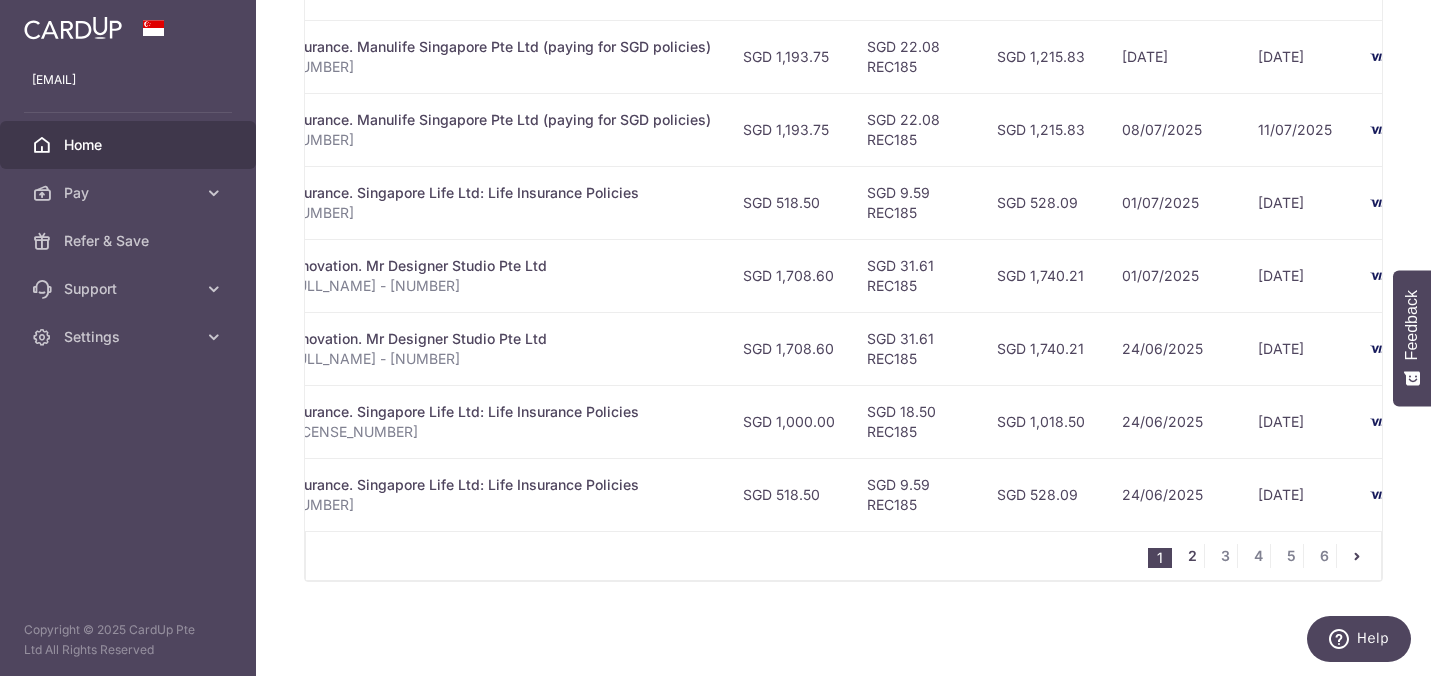 click on "2" at bounding box center (1192, 556) 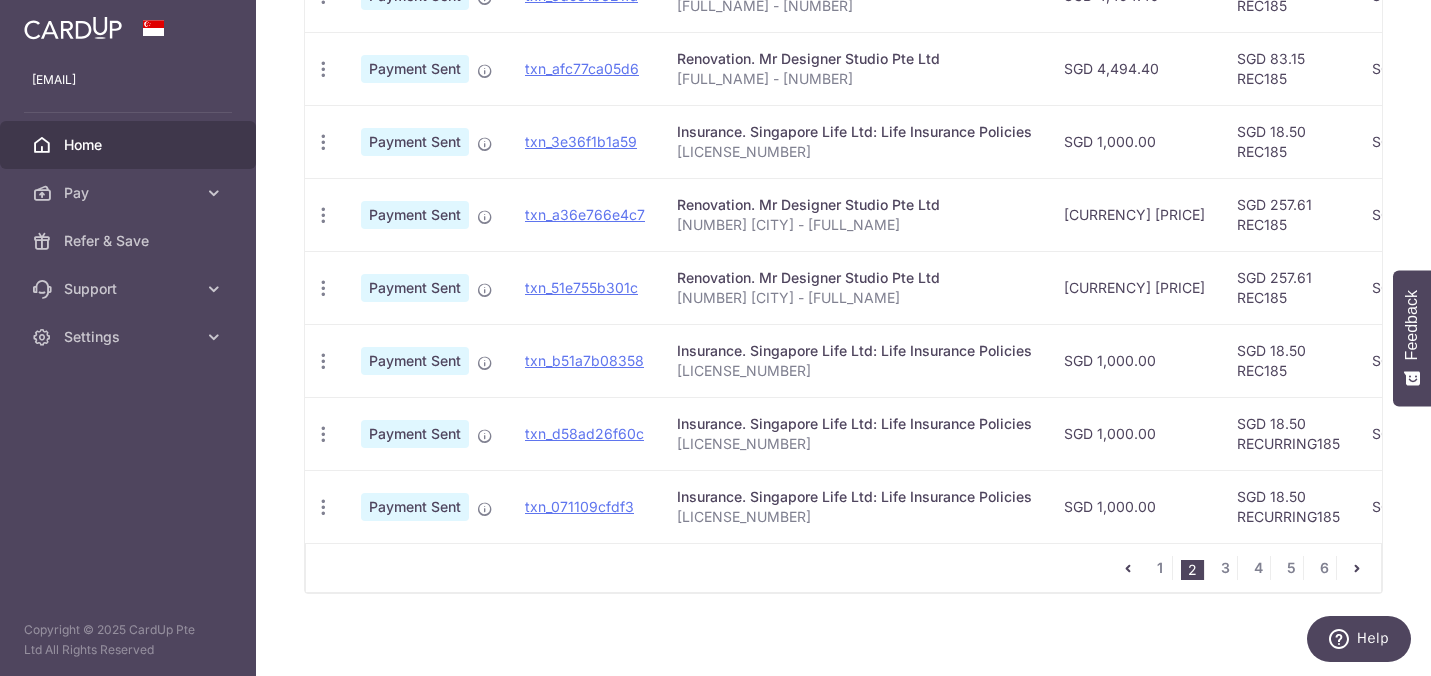 scroll, scrollTop: 785, scrollLeft: 0, axis: vertical 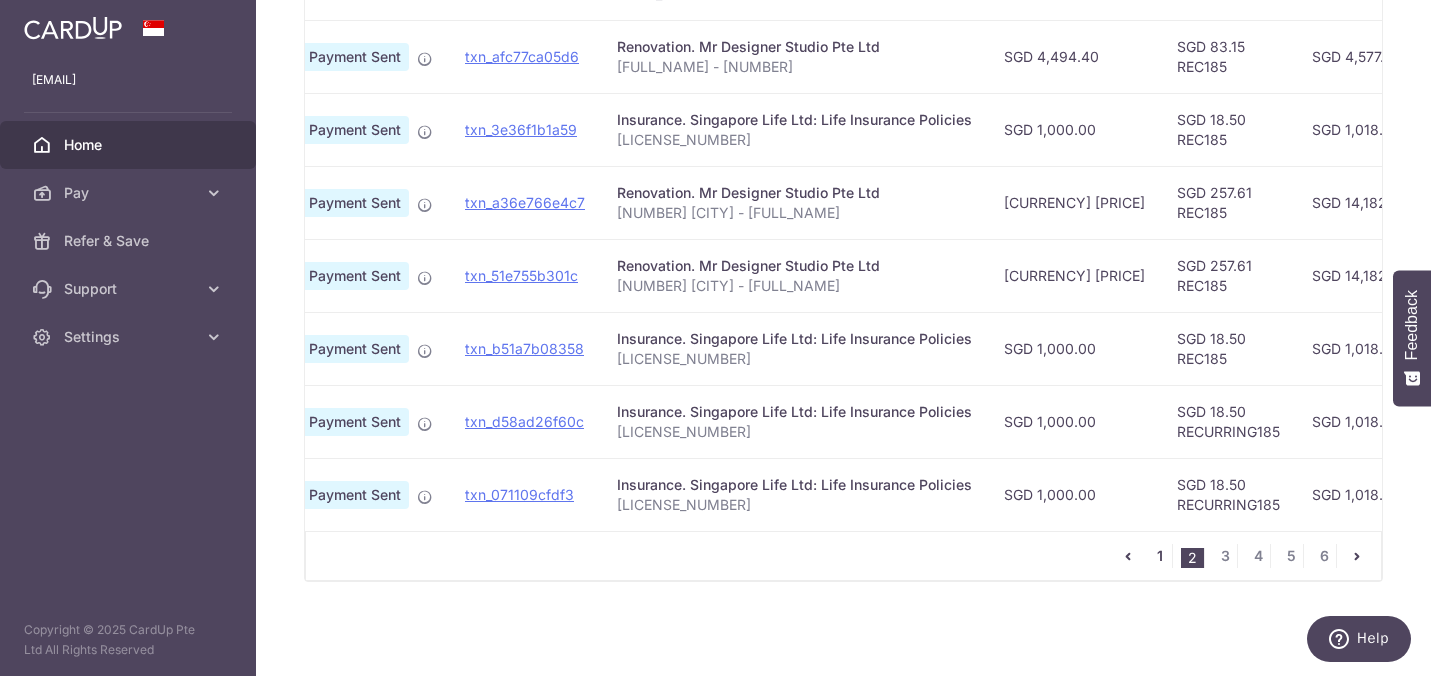 click on "1" at bounding box center (1160, 556) 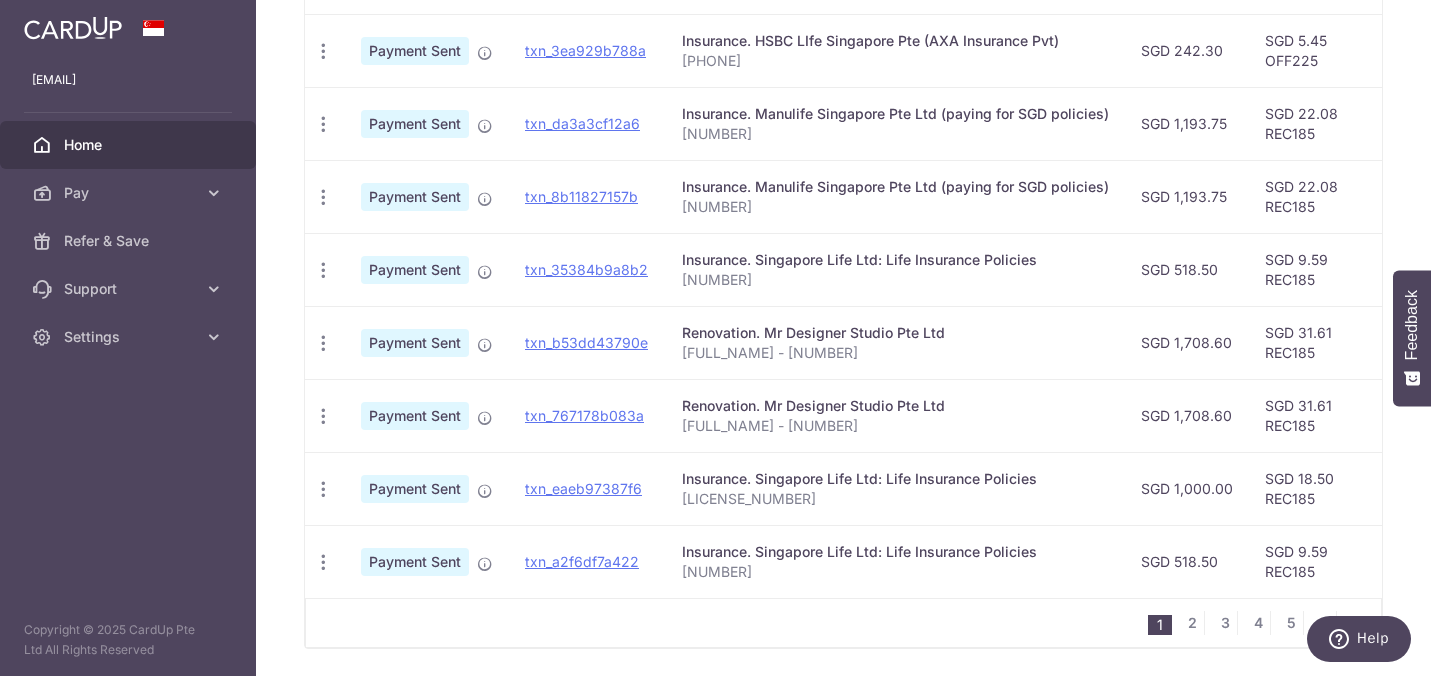 scroll, scrollTop: 768, scrollLeft: 0, axis: vertical 